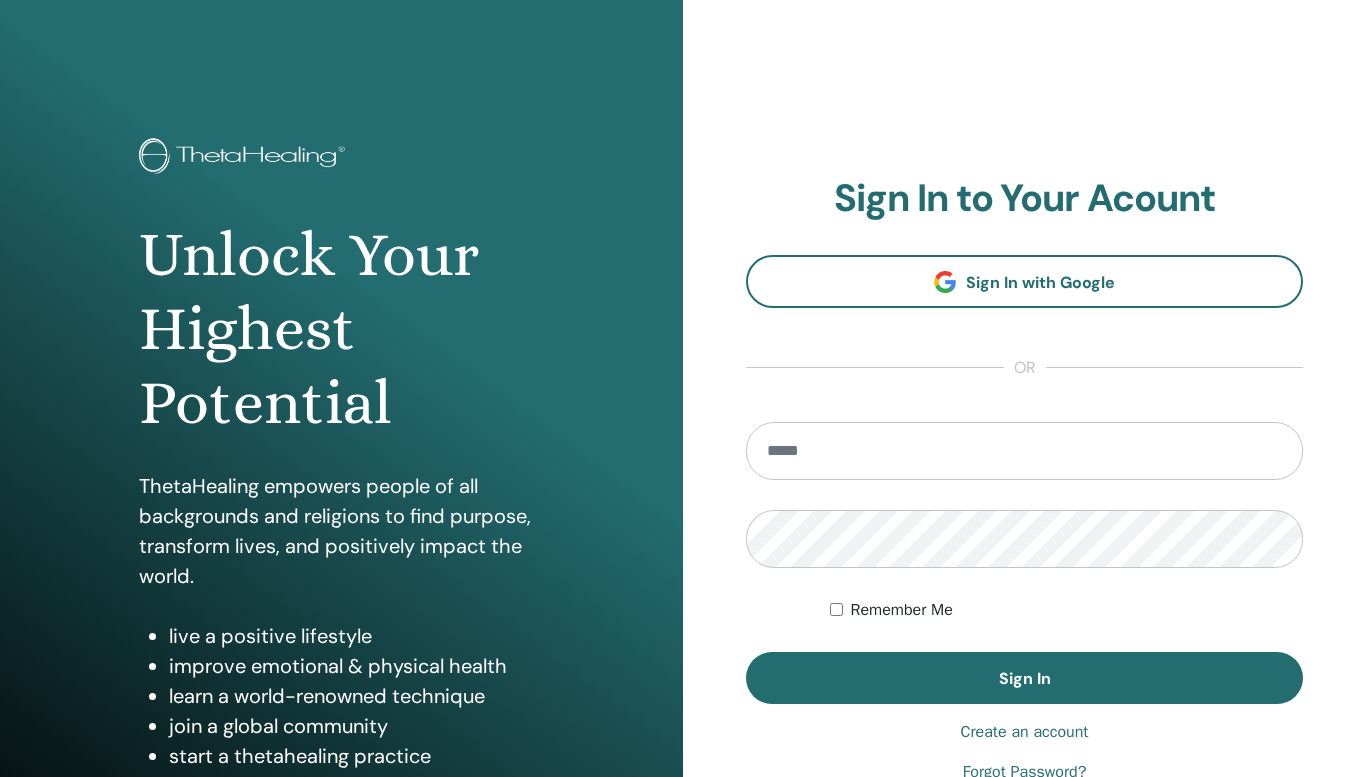 scroll, scrollTop: 0, scrollLeft: 0, axis: both 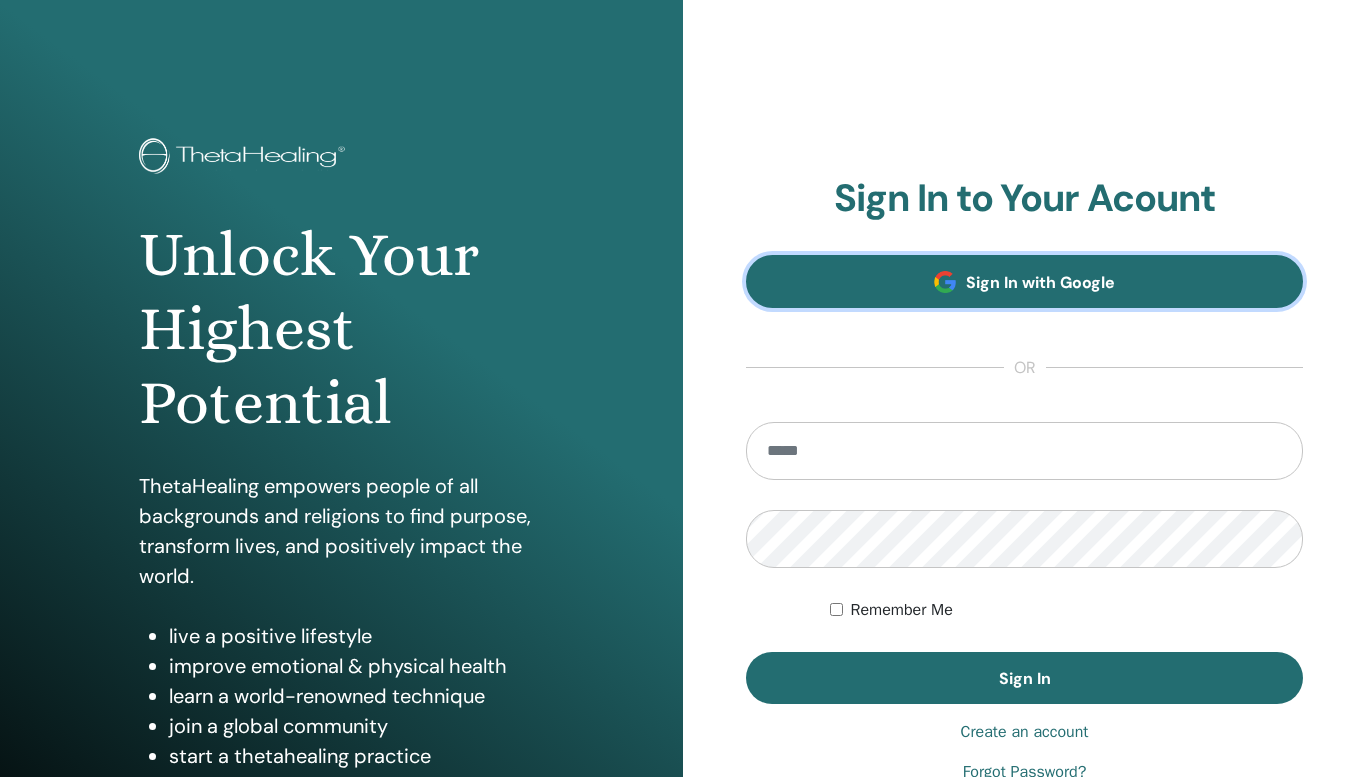 click on "Sign In with Google" at bounding box center [1040, 282] 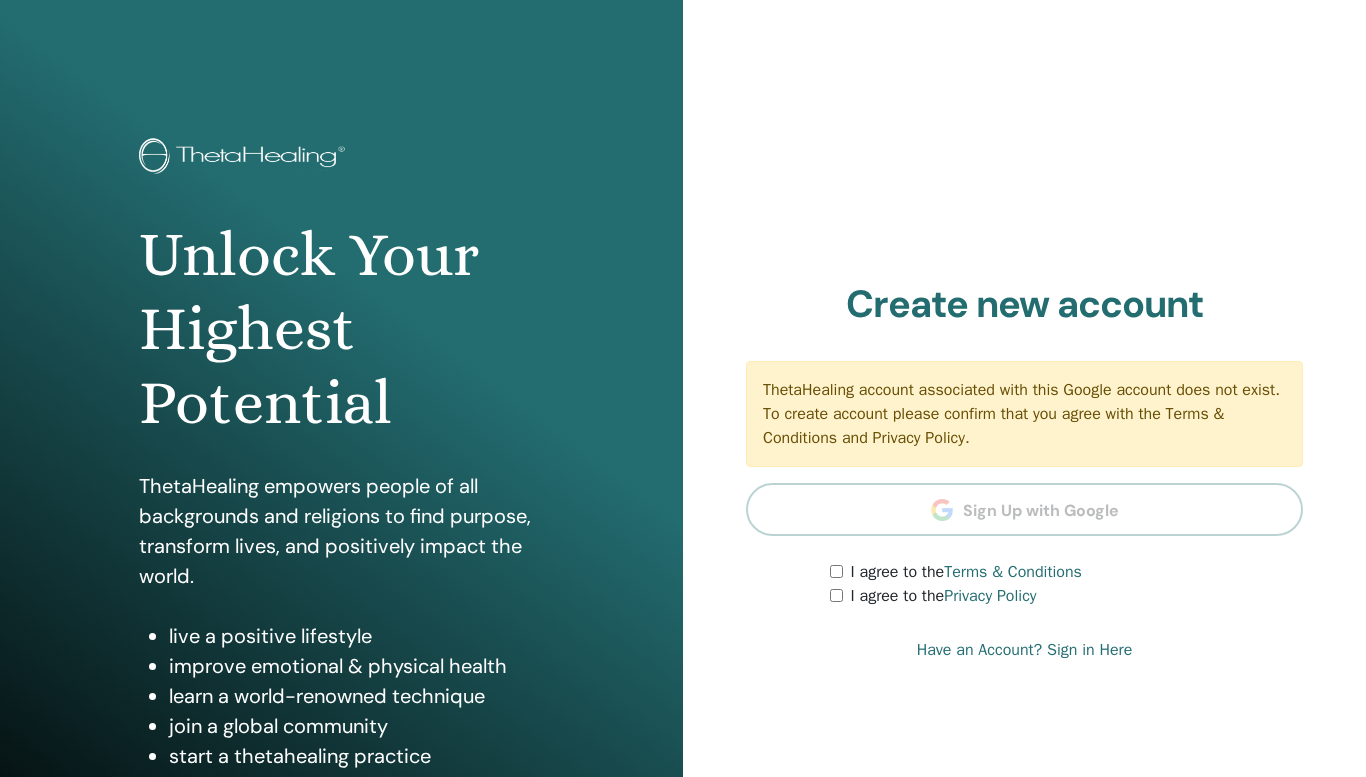 scroll, scrollTop: 0, scrollLeft: 0, axis: both 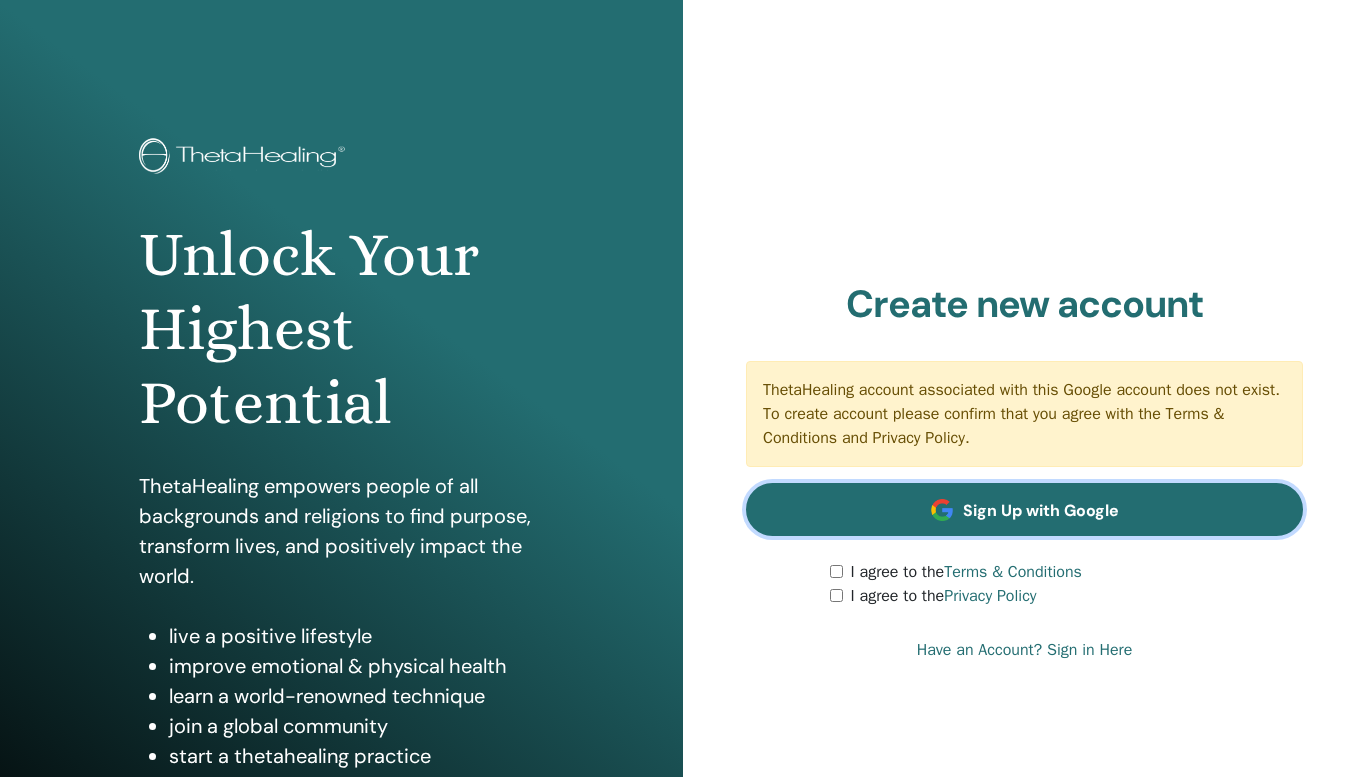 click on "Sign Up with Google" at bounding box center [1024, 509] 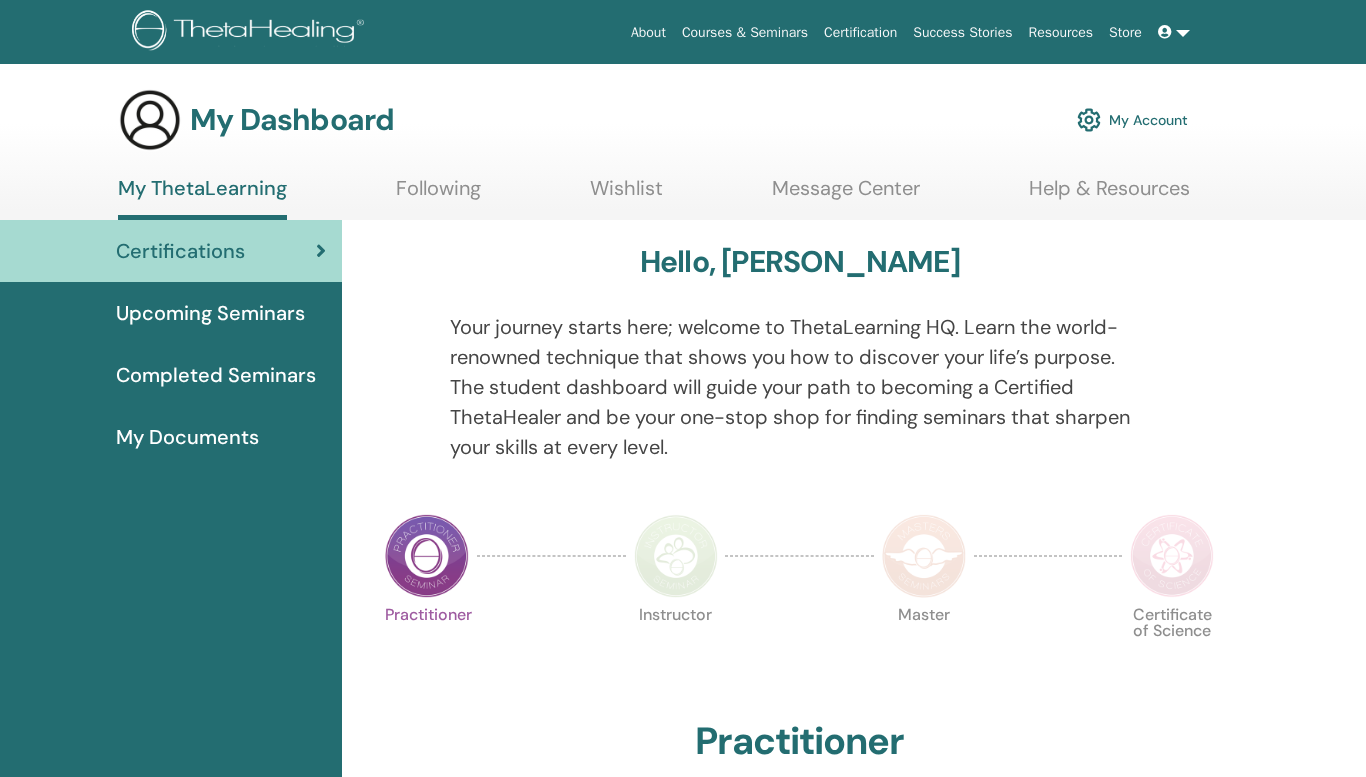 scroll, scrollTop: 0, scrollLeft: 0, axis: both 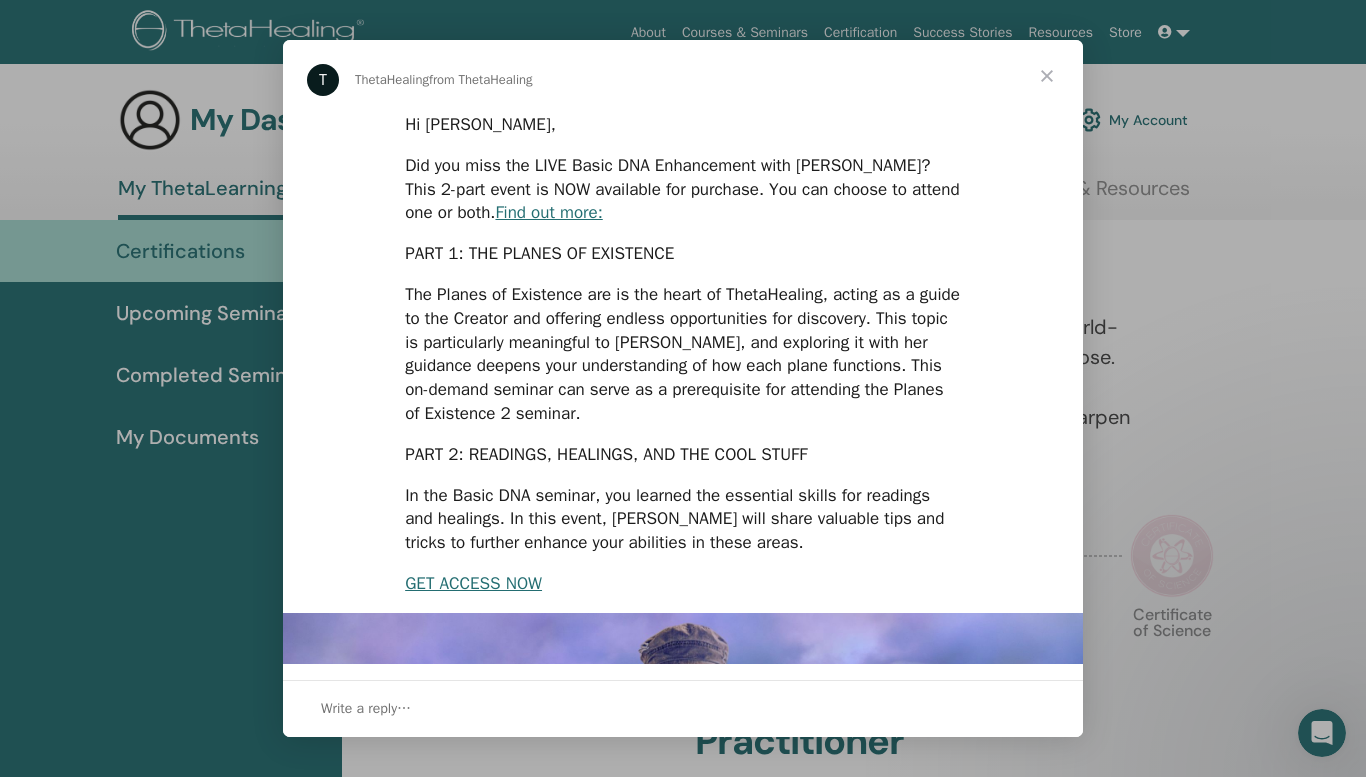 click on "In the Basic DNA seminar, you learned the essential skills for readings and healings. In this event, [PERSON_NAME] will share valuable tips and tricks to further enhance your abilities in these areas." at bounding box center [683, 519] 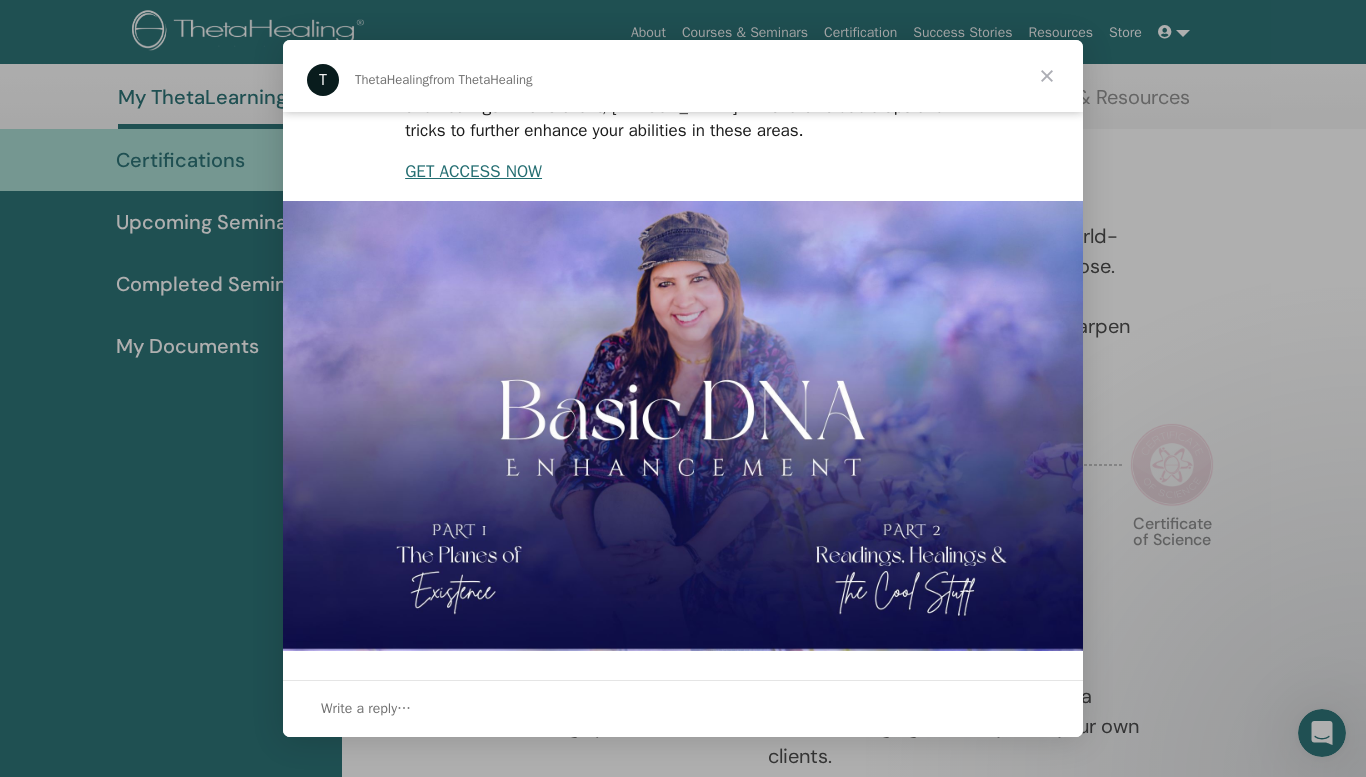 scroll, scrollTop: 415, scrollLeft: 0, axis: vertical 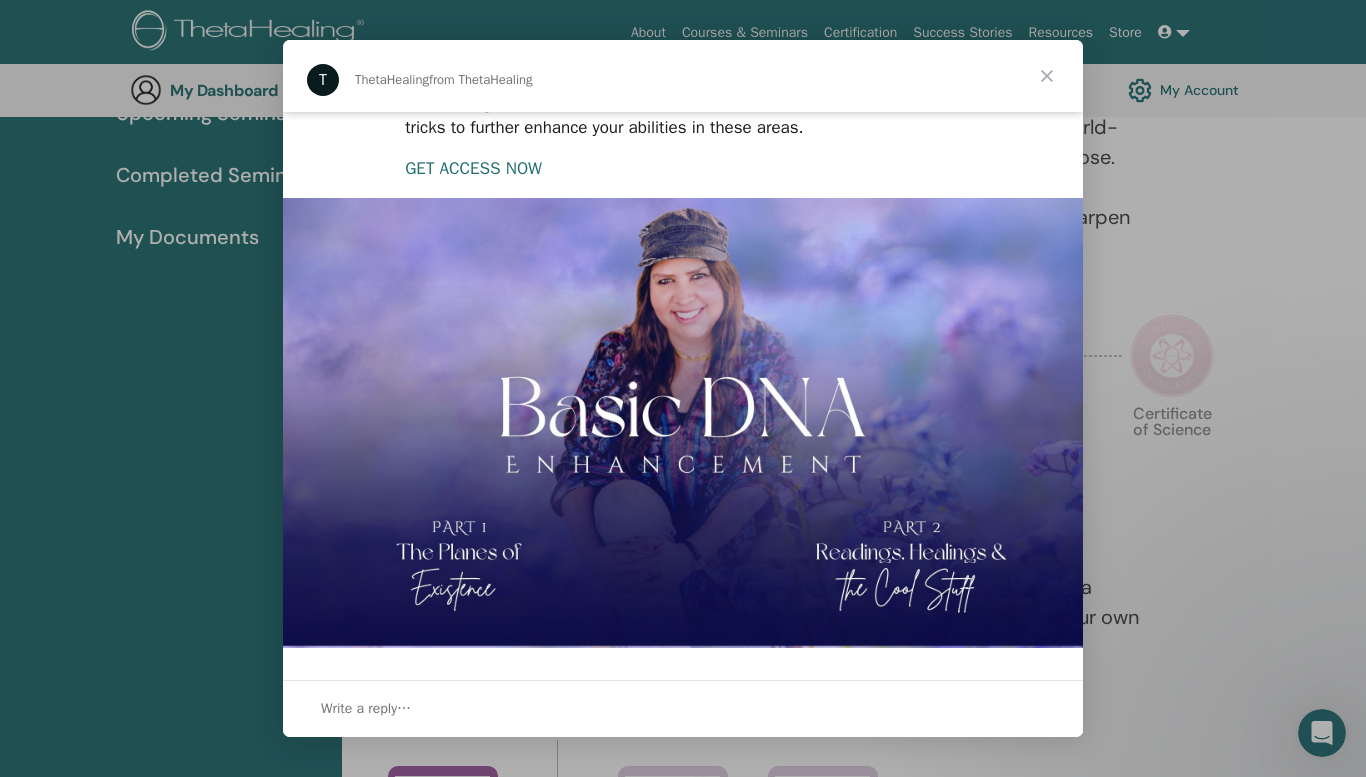 click on "GET ACCESS NOW" at bounding box center (473, 168) 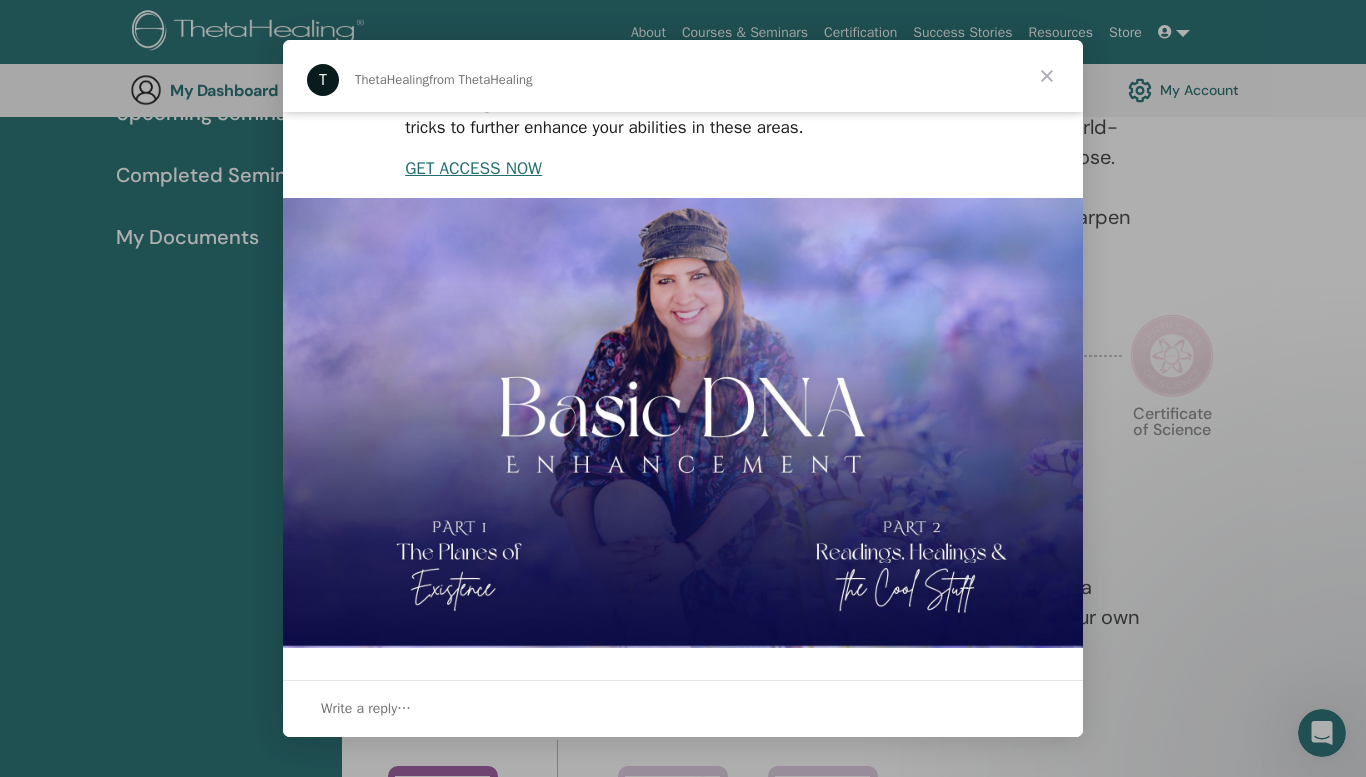 click at bounding box center [683, 423] 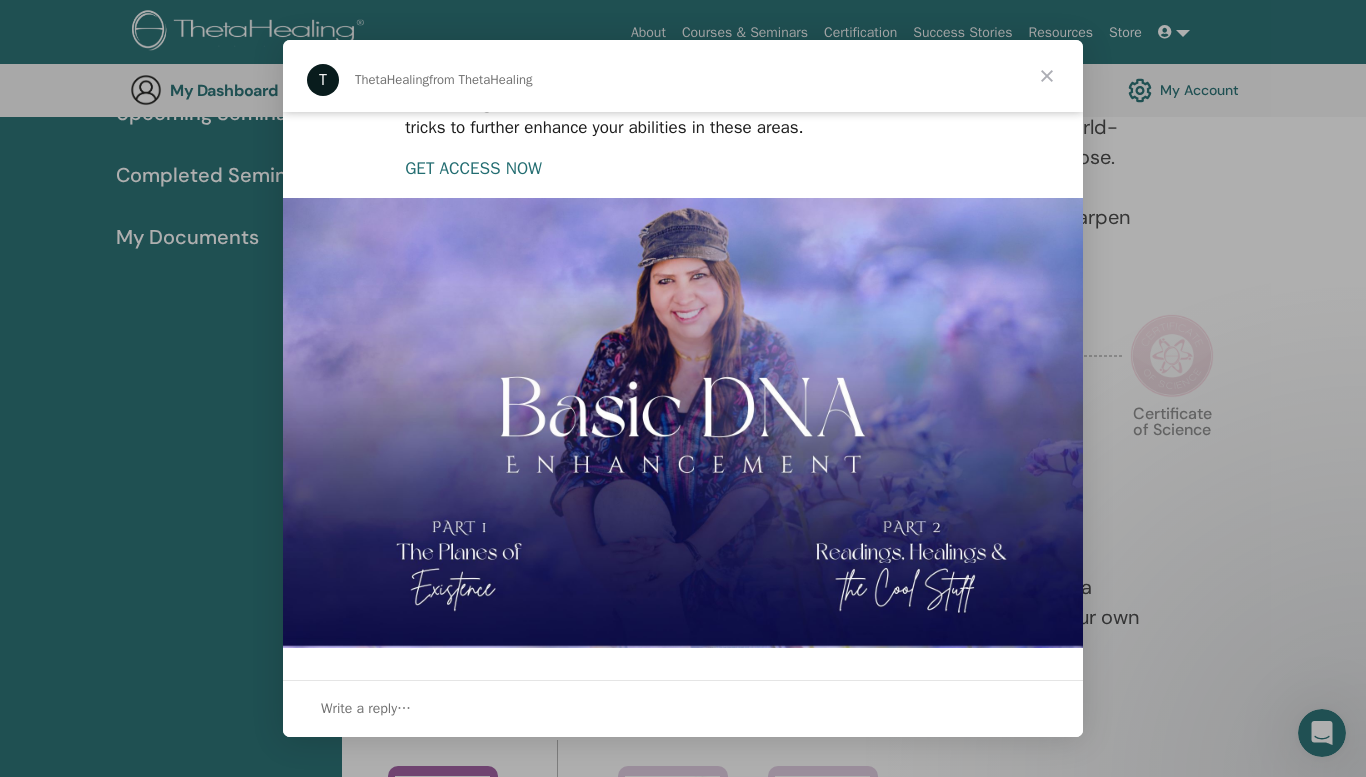 click on "GET ACCESS NOW" at bounding box center [473, 168] 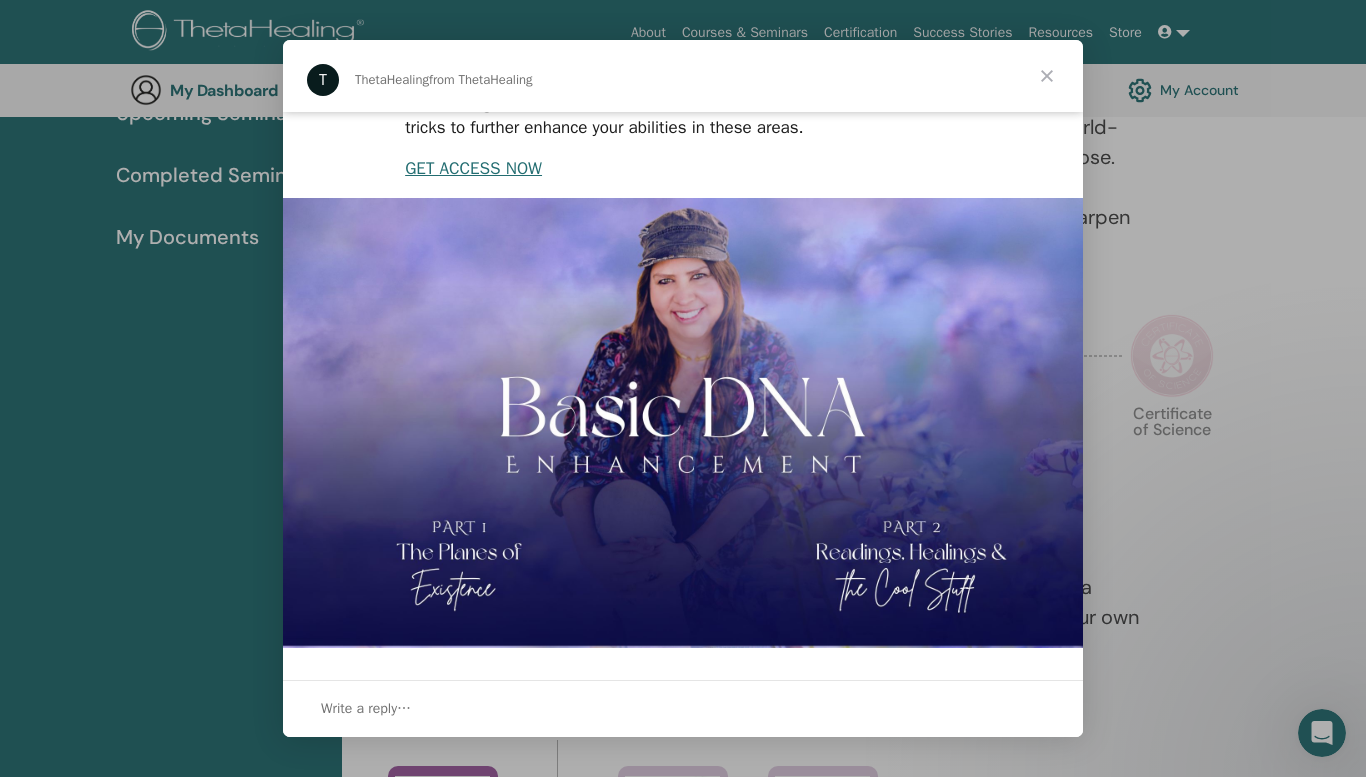click at bounding box center [1047, 76] 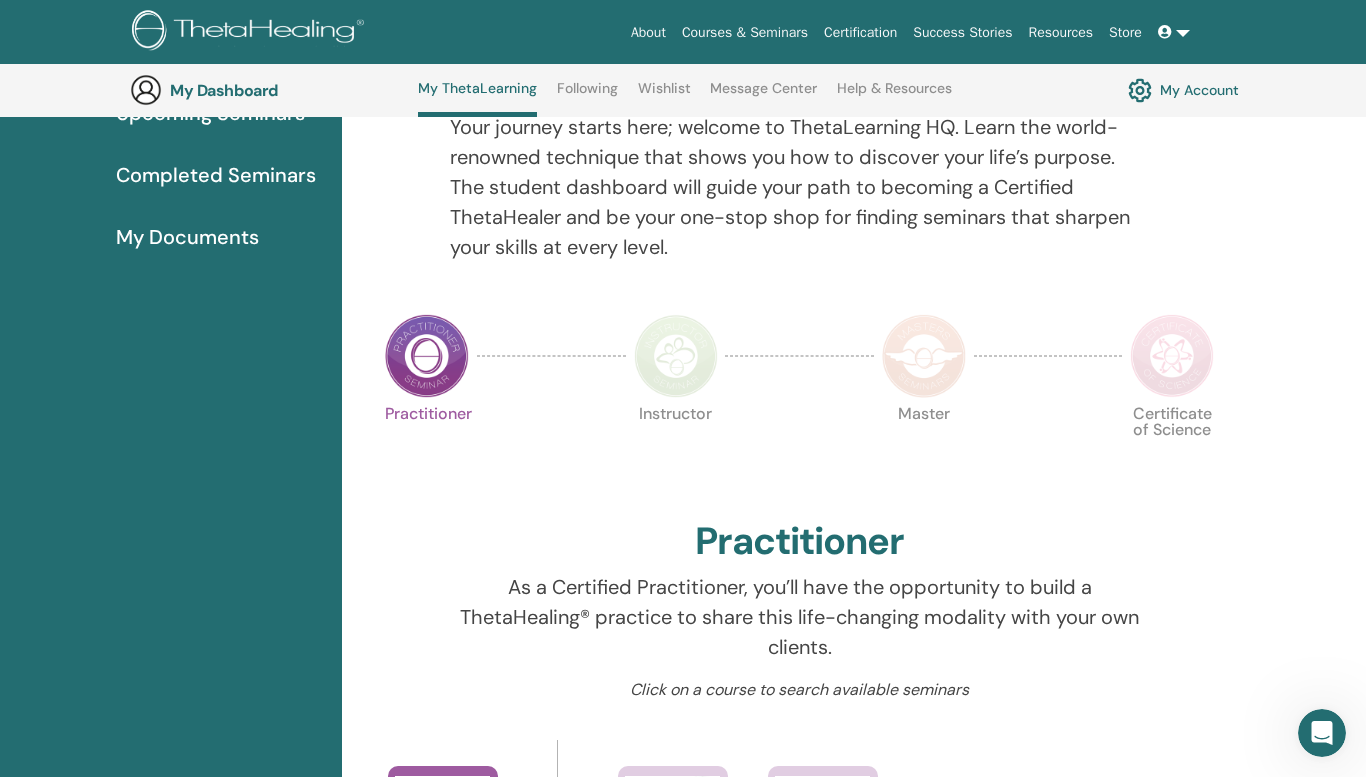 click on "Hello, [PERSON_NAME]
Your journey starts here; welcome to ThetaLearning HQ. Learn the world-renowned technique that shows you how to discover your life’s purpose. The student dashboard will guide your path to becoming a Certified ThetaHealer and be your one-stop shop for finding seminars that sharpen your skills at every level.
Practitioner
Instructor
Master
Certificate of Science" at bounding box center (854, 1126) 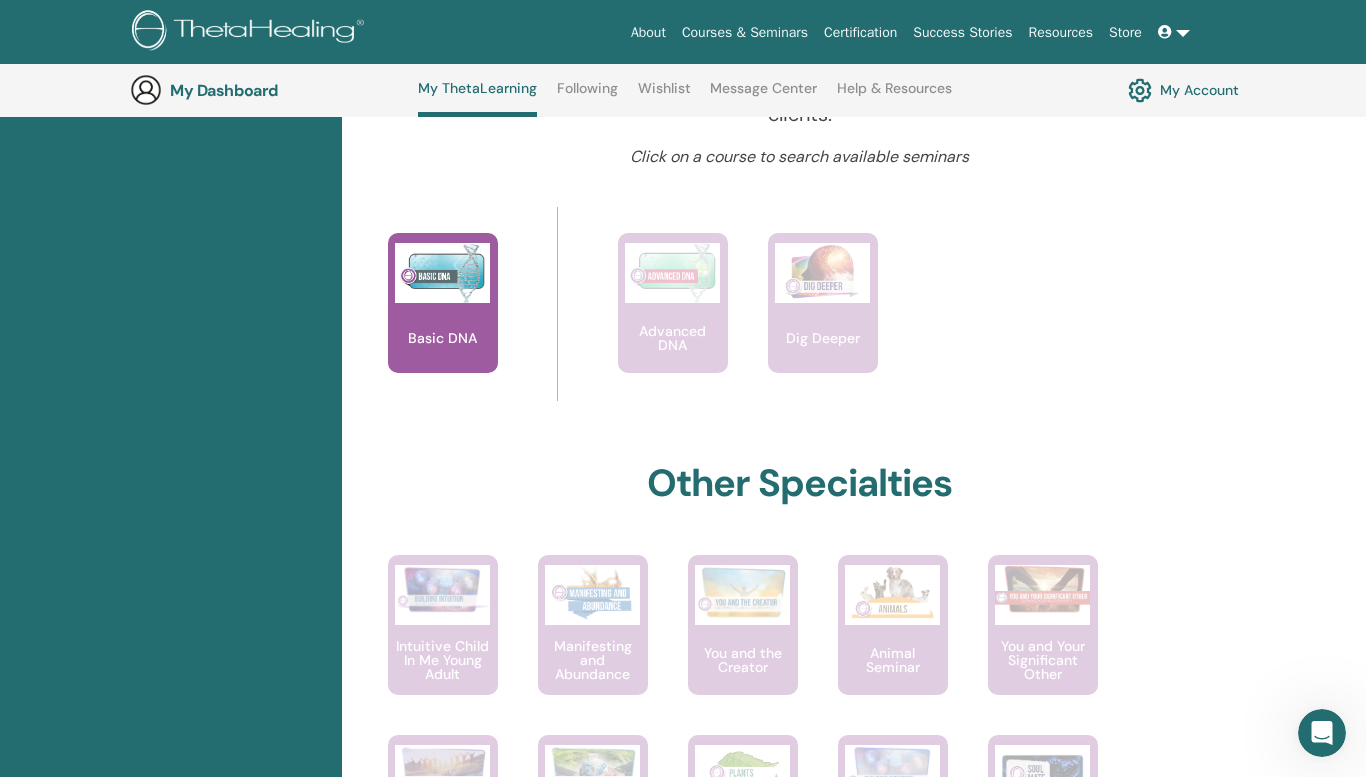 scroll, scrollTop: 813, scrollLeft: 0, axis: vertical 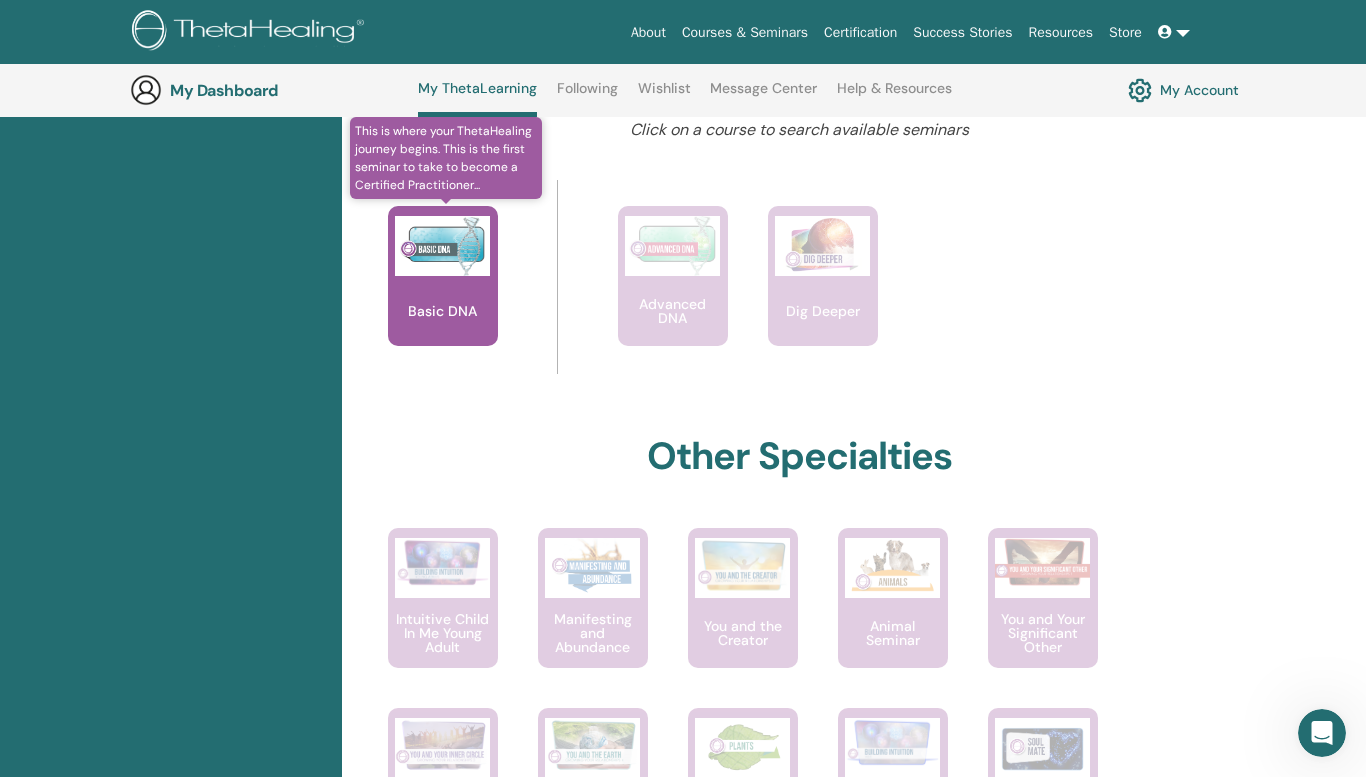 click on "Basic DNA" at bounding box center (442, 311) 